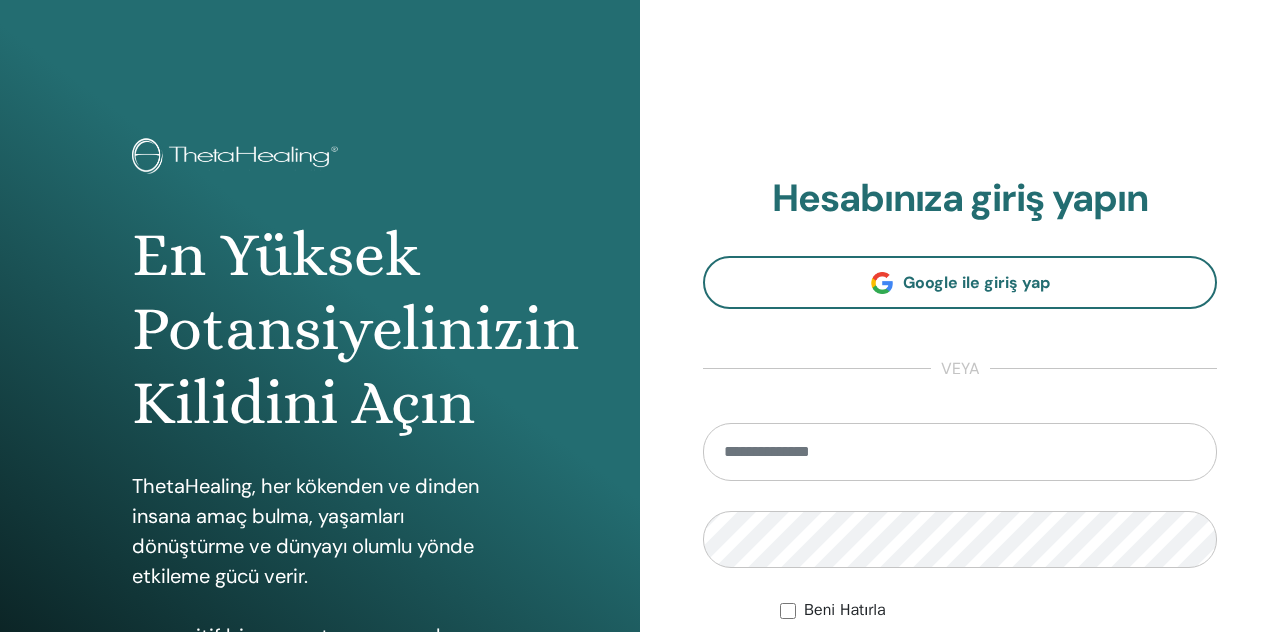 scroll, scrollTop: 0, scrollLeft: 0, axis: both 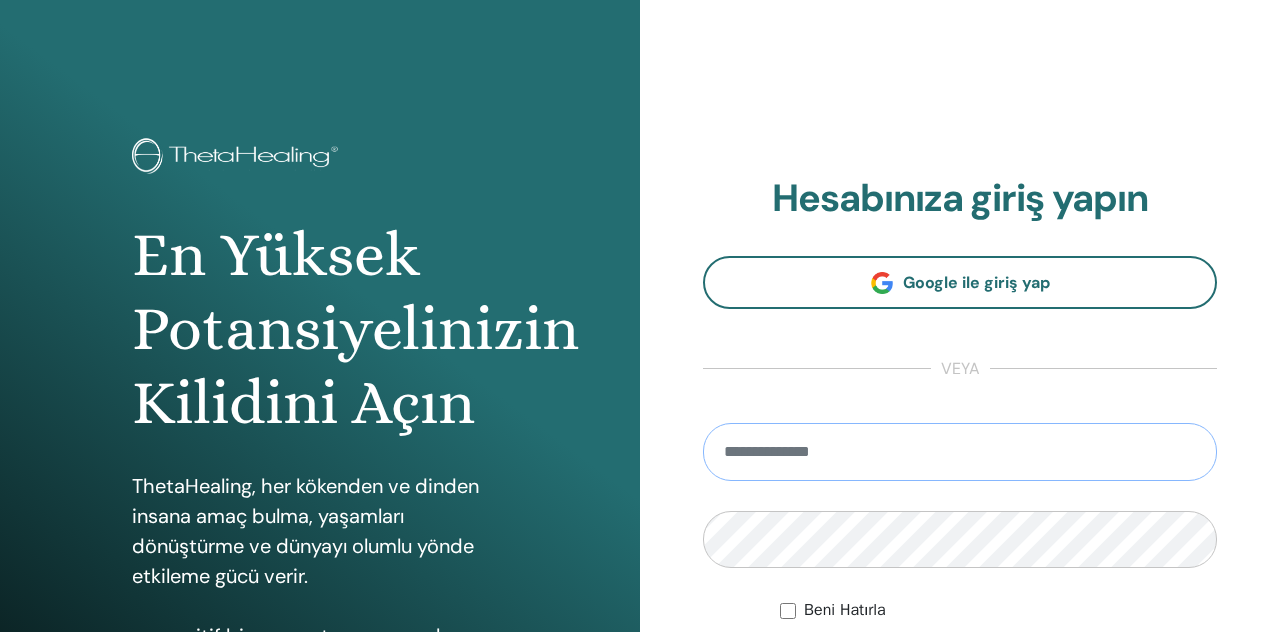 type on "**********" 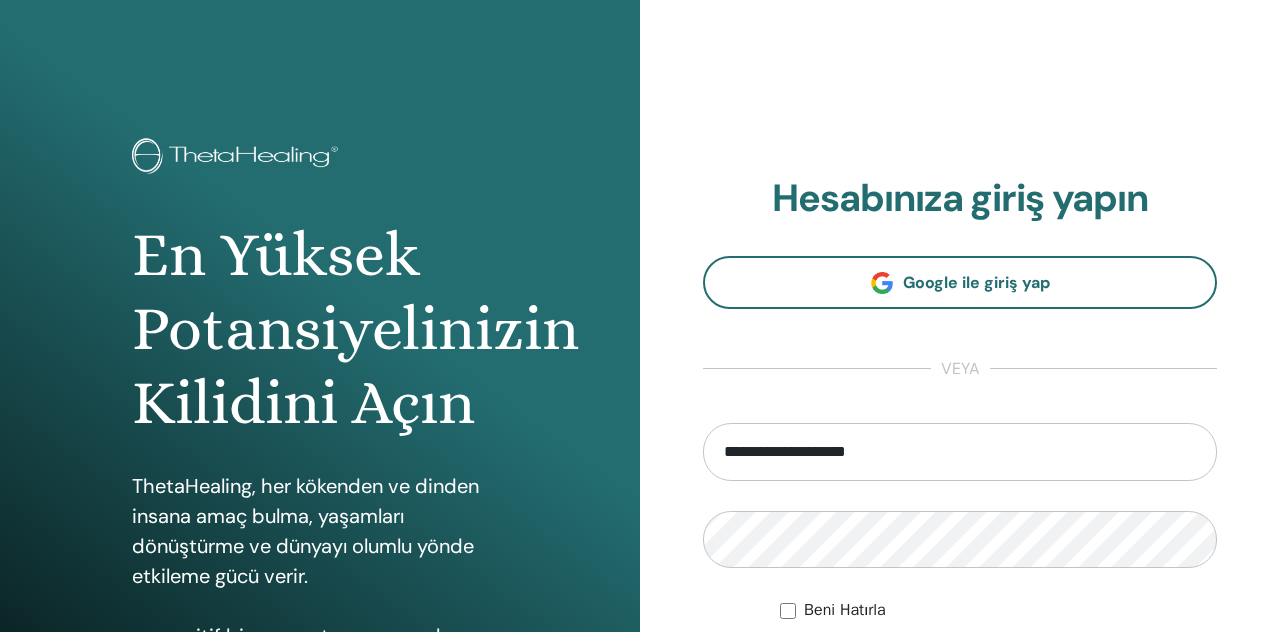 click on "Giriş Yap" at bounding box center [960, 678] 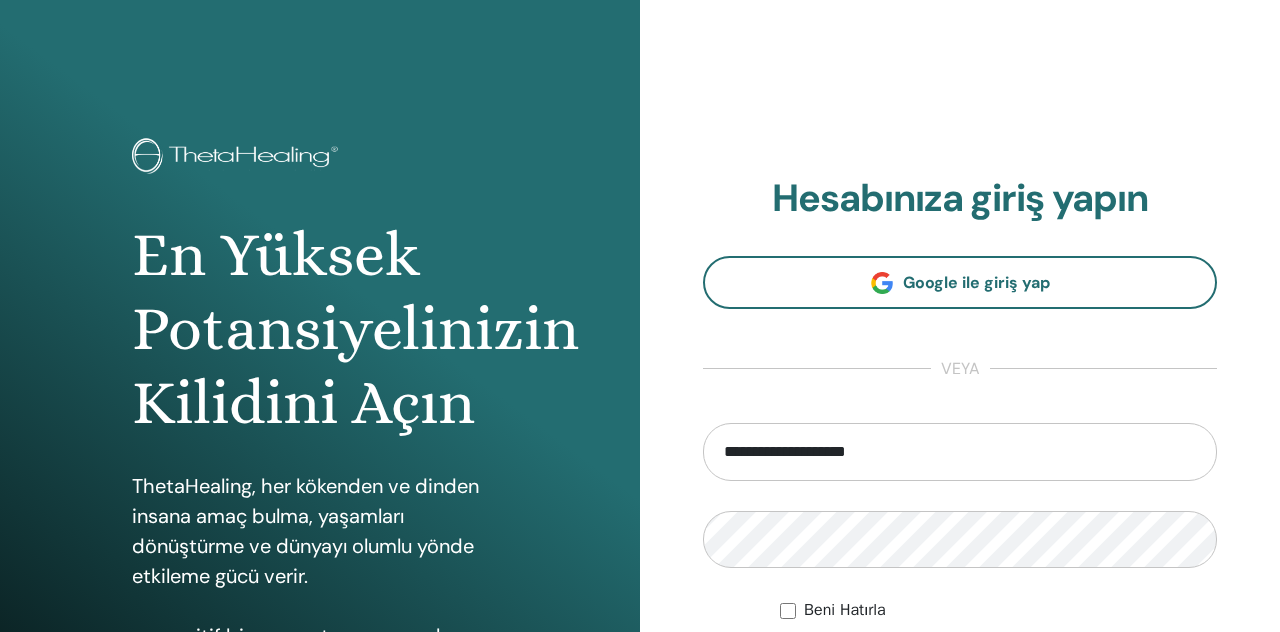 scroll, scrollTop: 0, scrollLeft: 0, axis: both 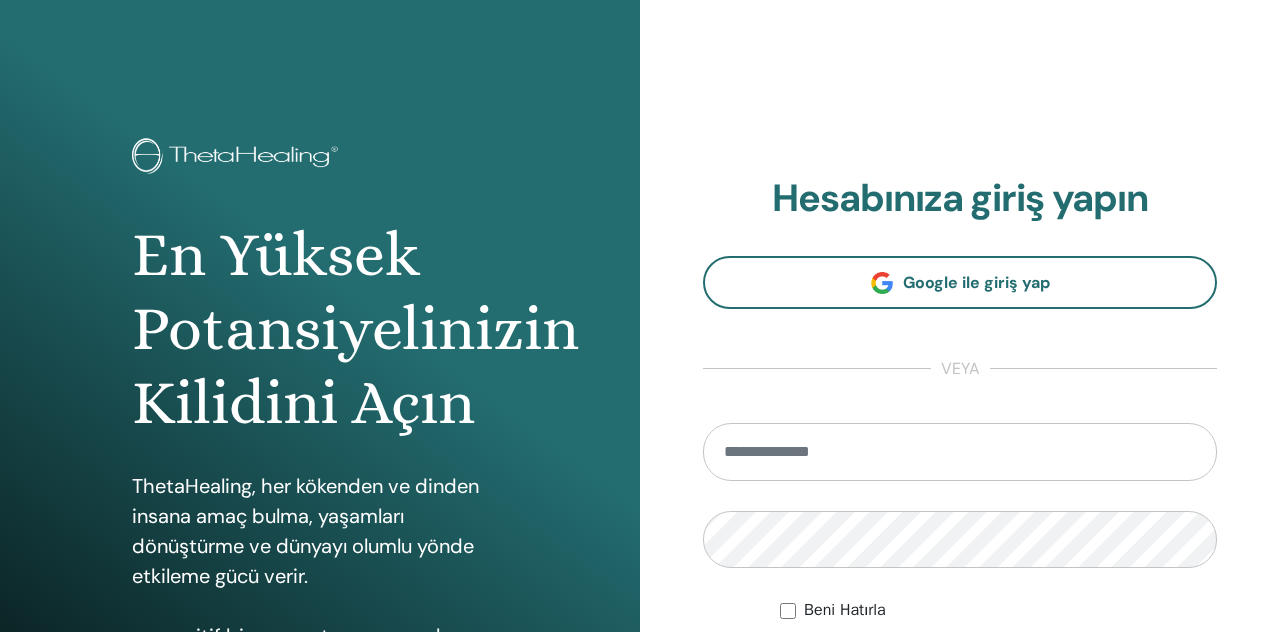 click at bounding box center (960, 452) 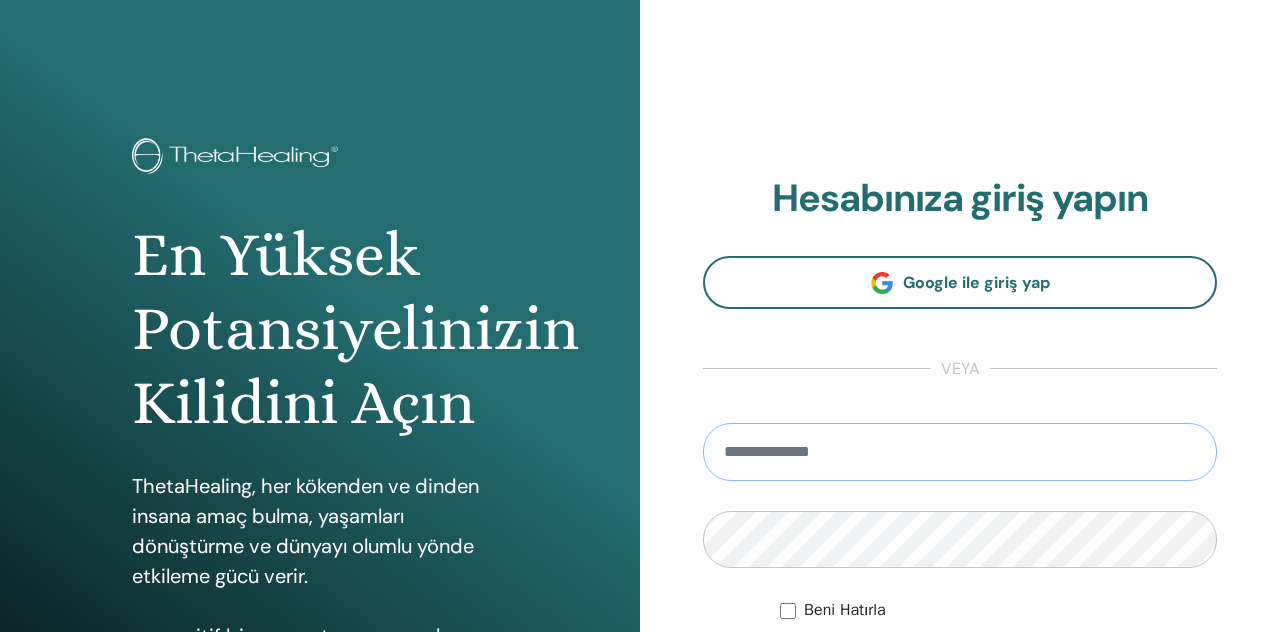 type on "**********" 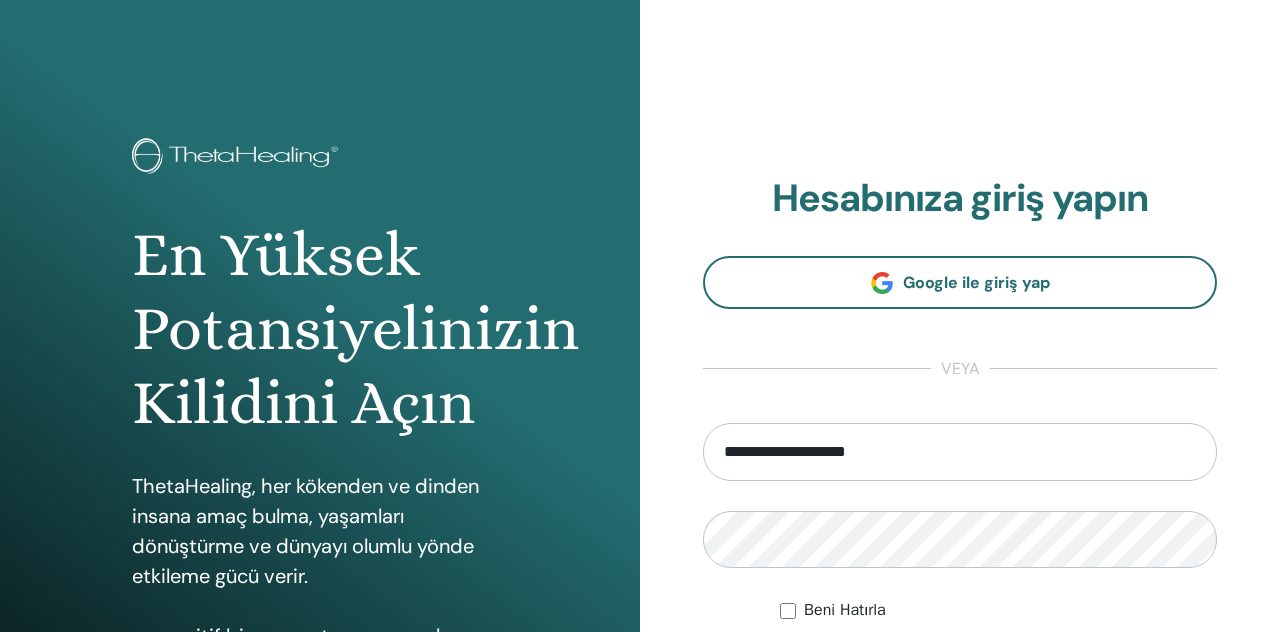 click on "Giriş Yap" at bounding box center [960, 678] 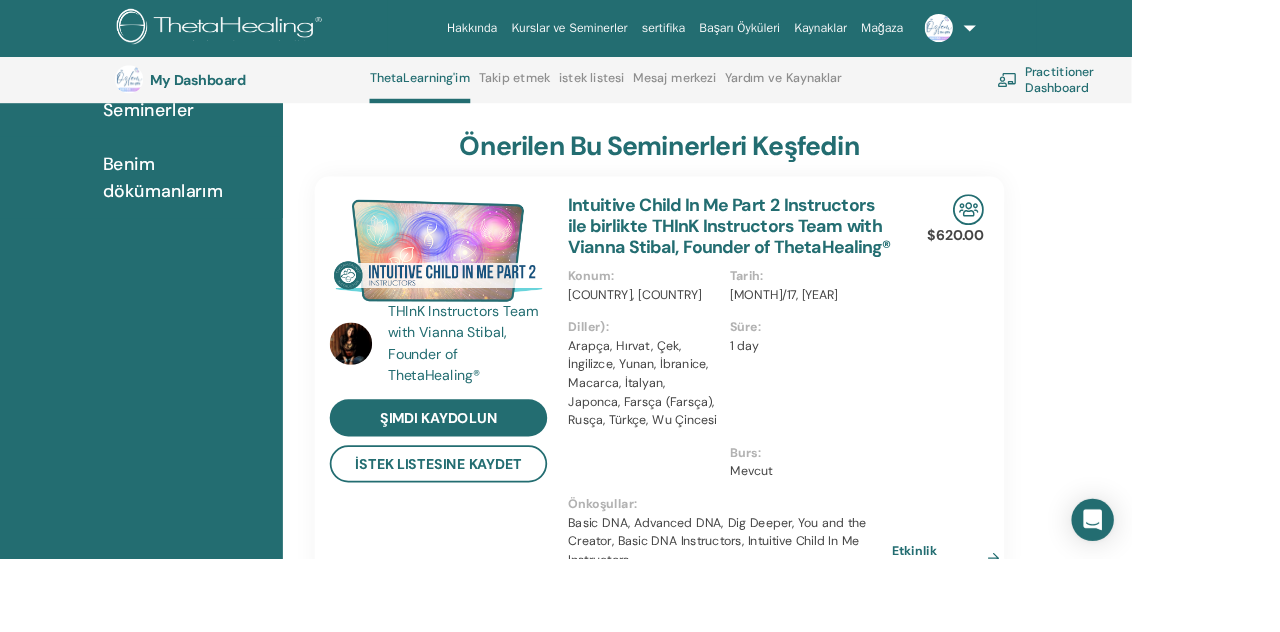 scroll, scrollTop: 0, scrollLeft: 0, axis: both 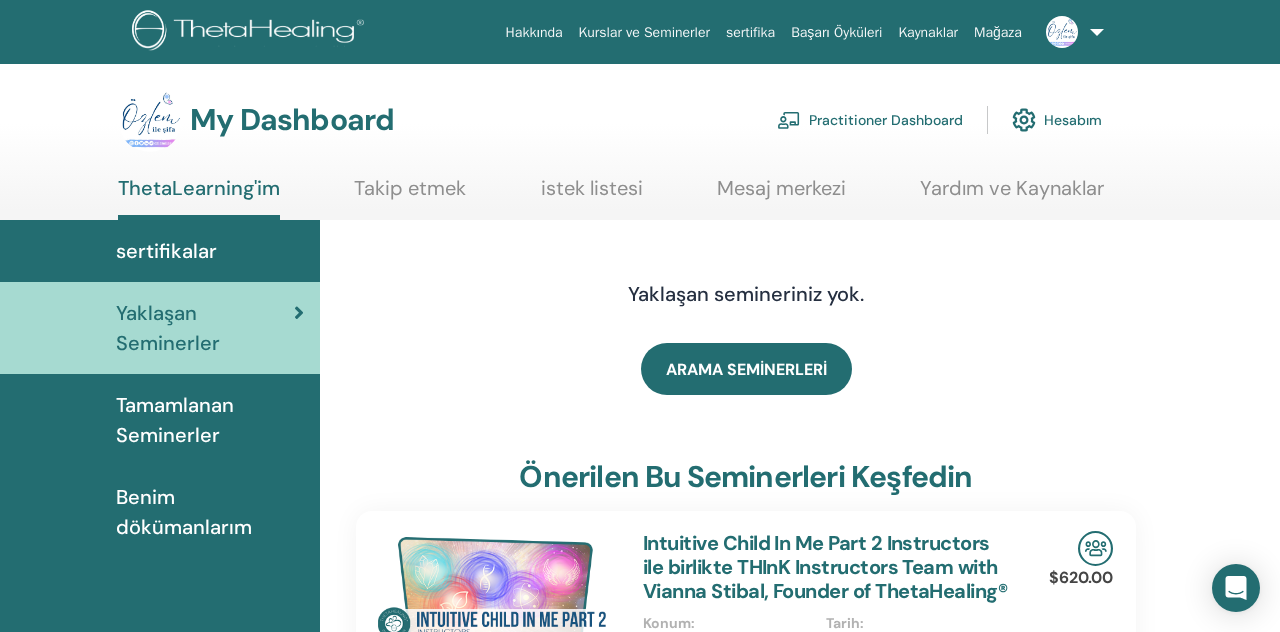 click on "Tamamlanan Seminerler" at bounding box center (210, 420) 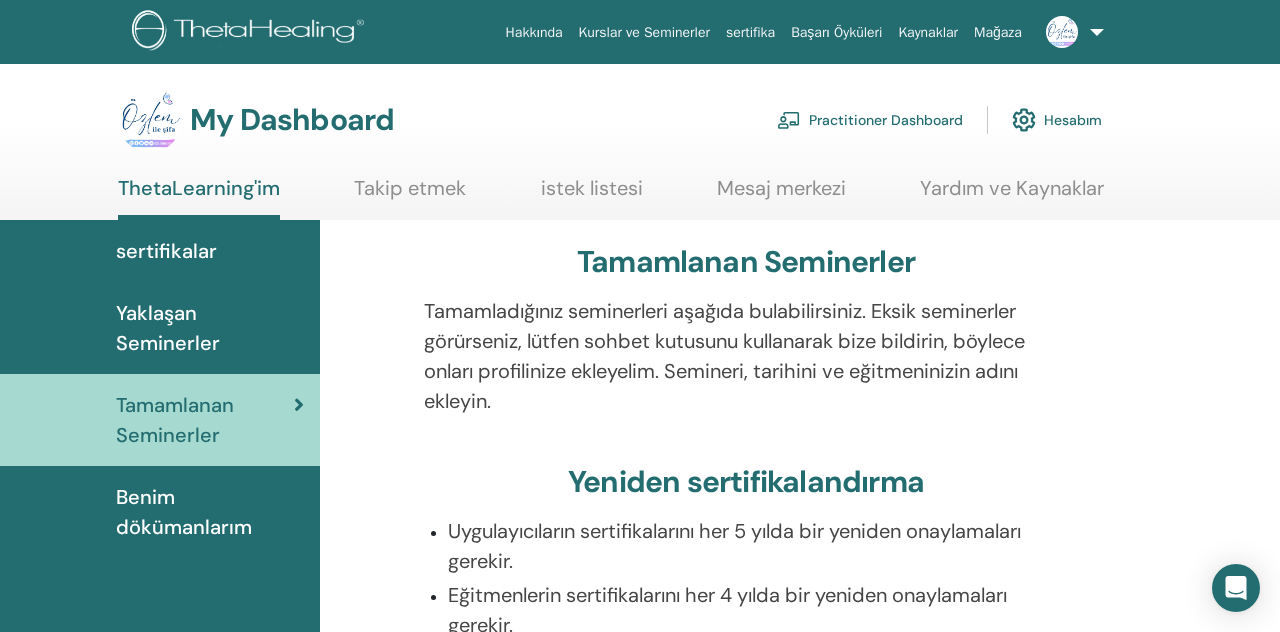 scroll, scrollTop: 0, scrollLeft: 0, axis: both 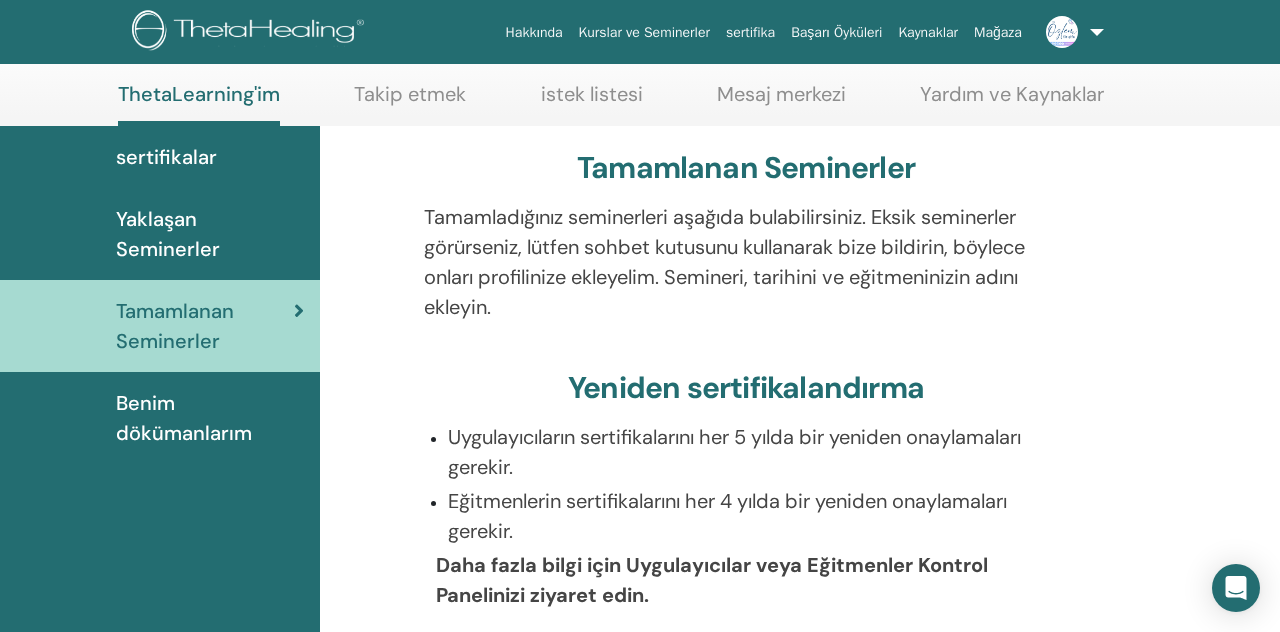 click on "Yeniden sertifikalandırma" at bounding box center [746, 392] 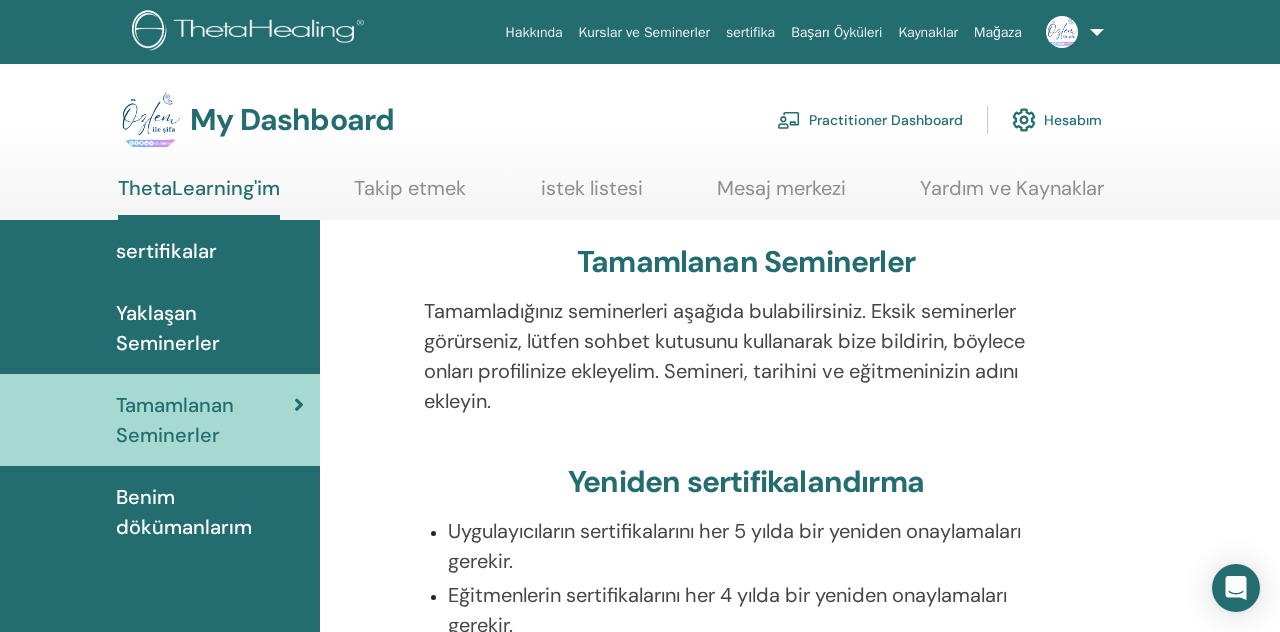 click on "Benim dökümanlarım" at bounding box center [210, 512] 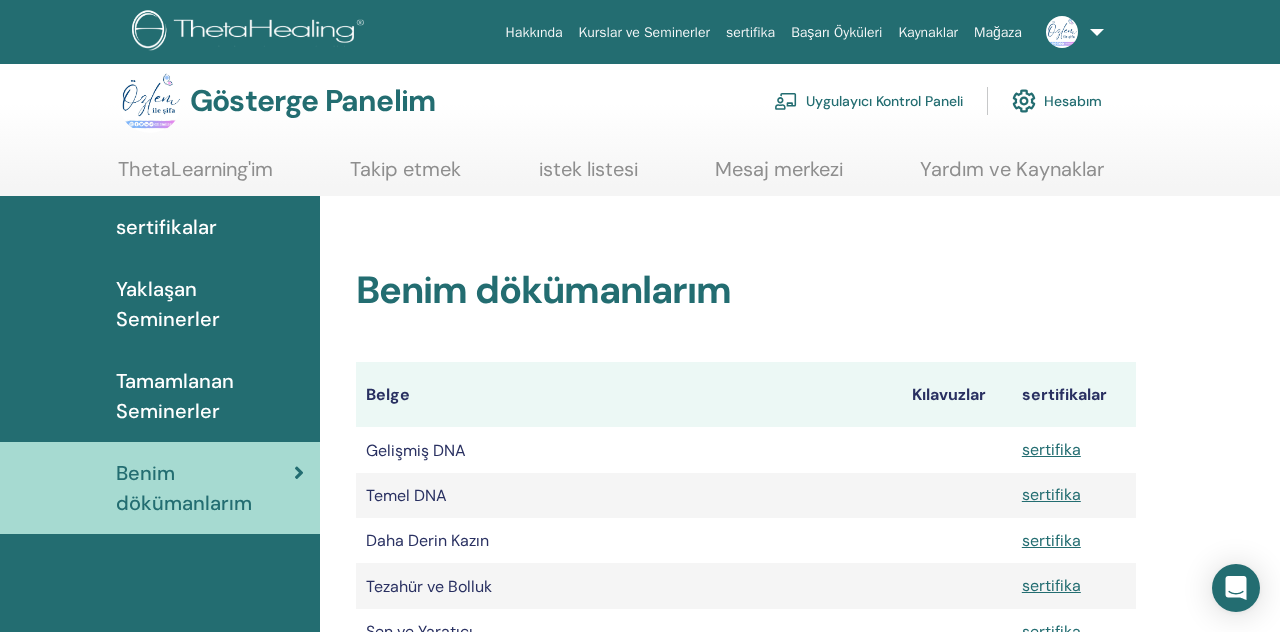 scroll, scrollTop: 16, scrollLeft: 0, axis: vertical 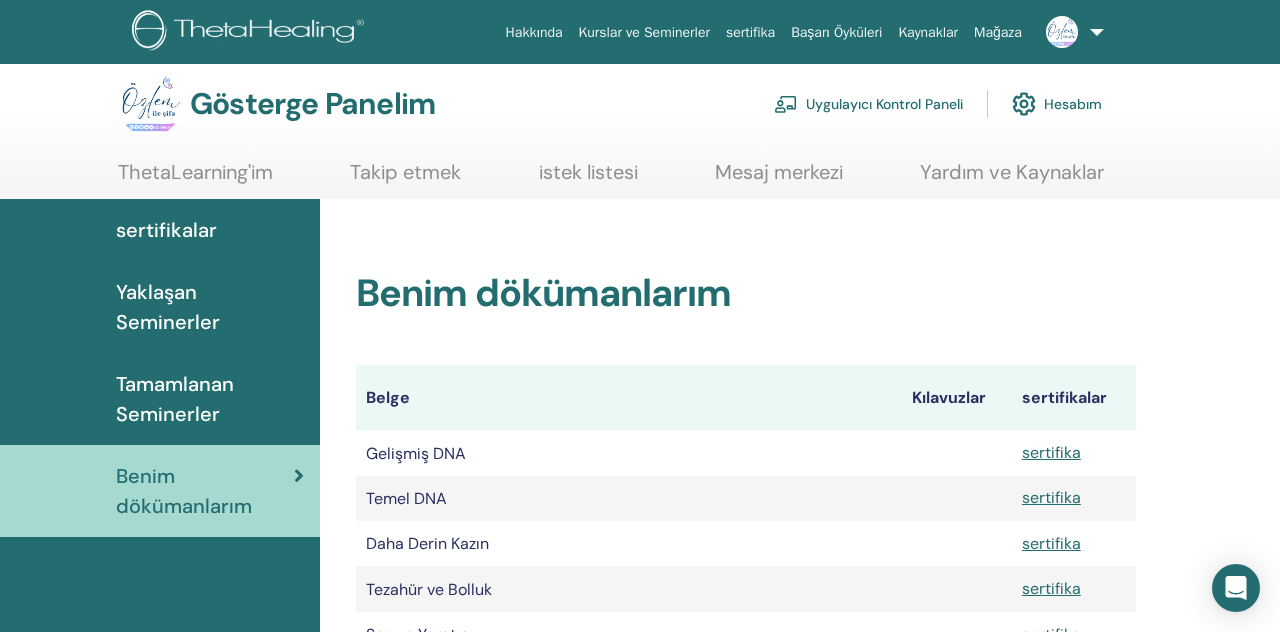 click on "Mesaj merkezi" at bounding box center [779, 172] 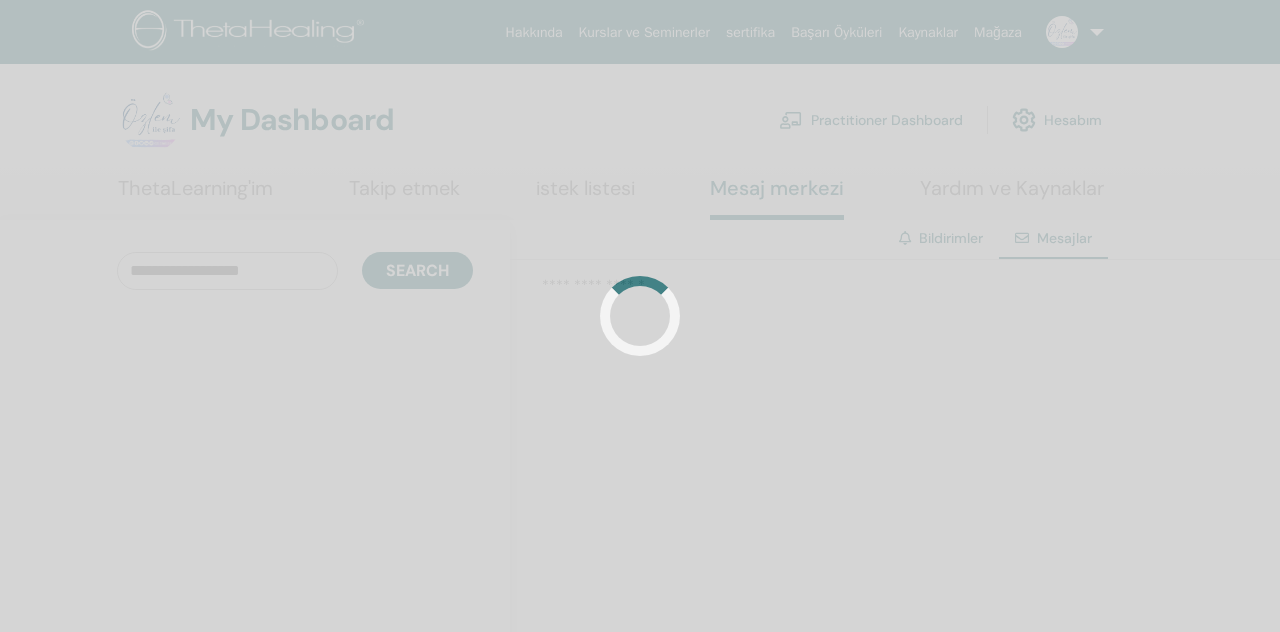 scroll, scrollTop: 0, scrollLeft: 0, axis: both 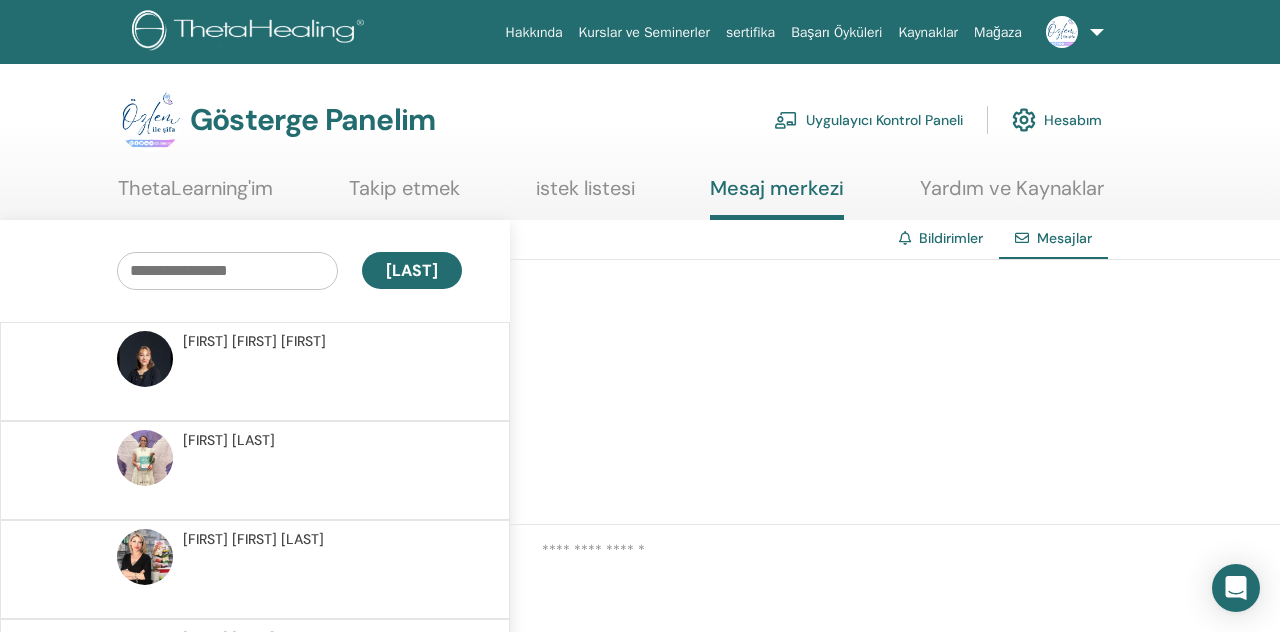 click on "Uygulayıcı Kontrol Paneli" at bounding box center [884, 121] 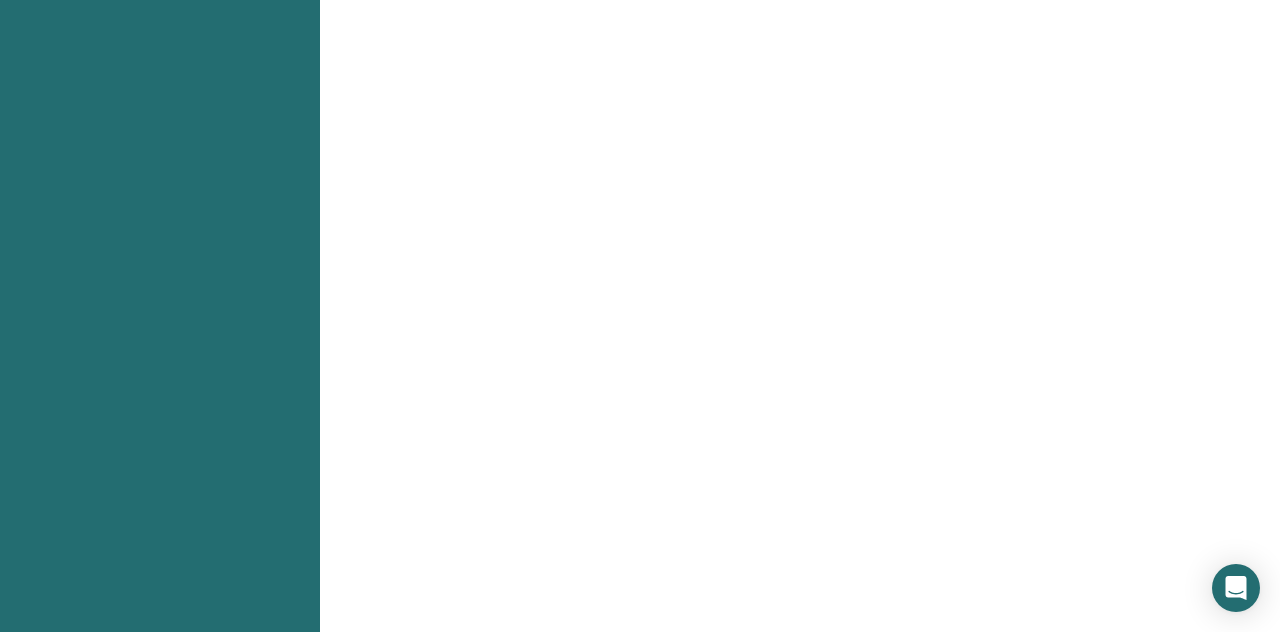 scroll, scrollTop: 0, scrollLeft: 0, axis: both 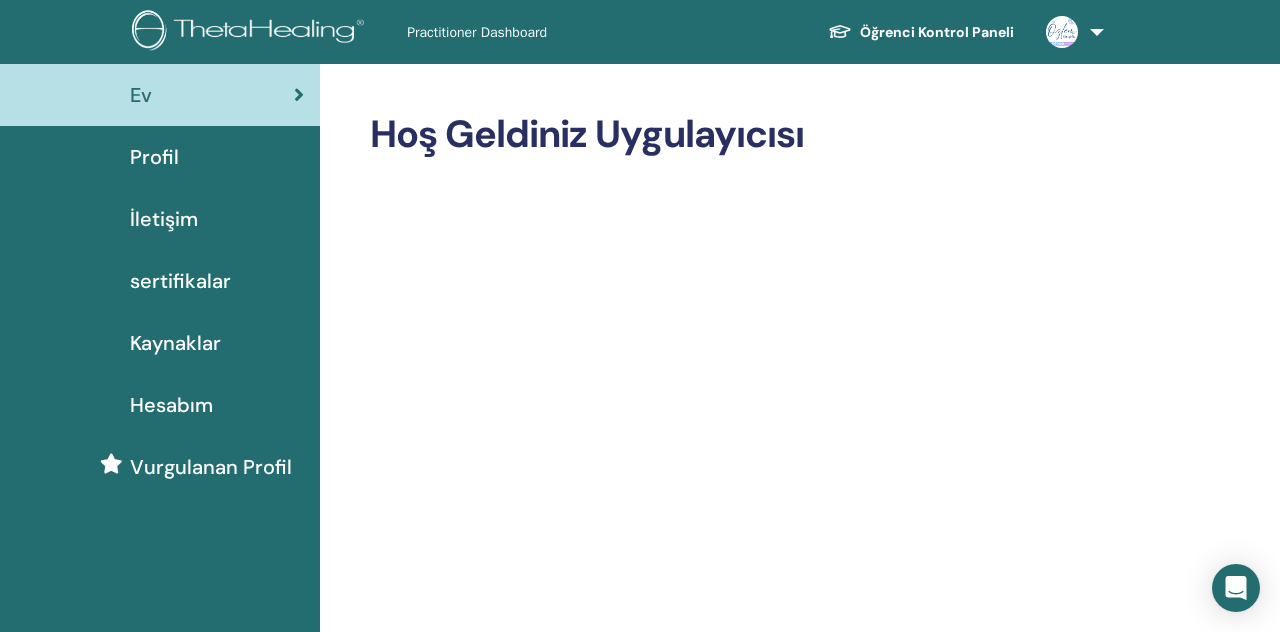 click on "Profil" at bounding box center [160, 157] 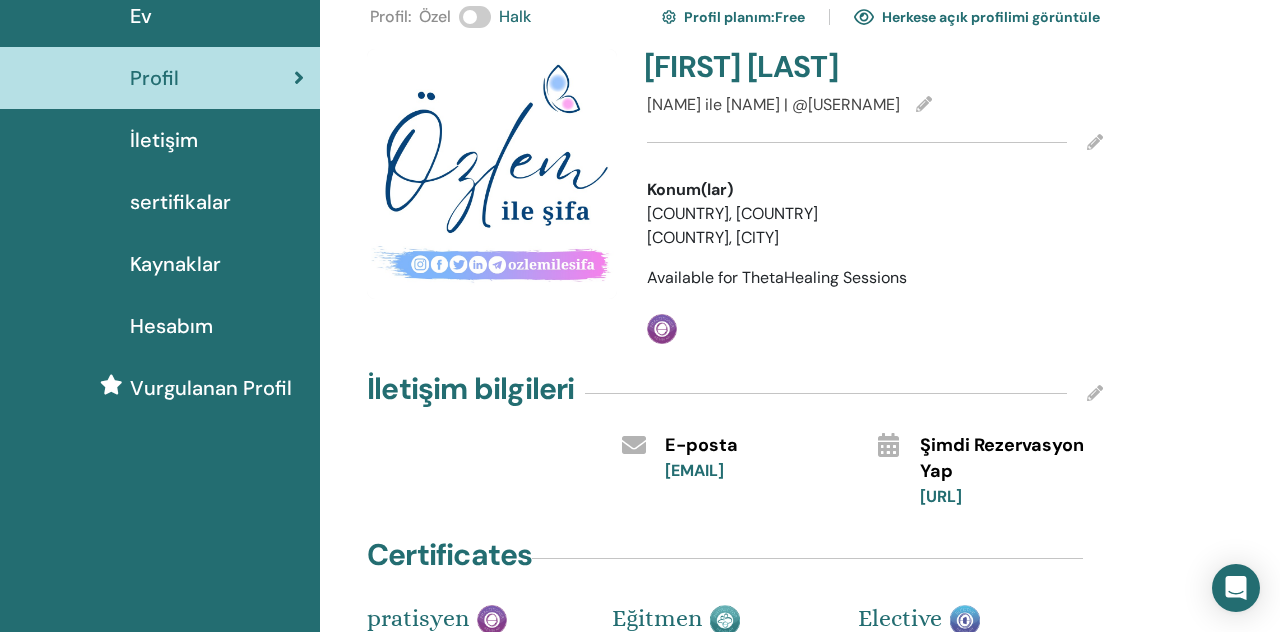 scroll, scrollTop: 0, scrollLeft: 0, axis: both 